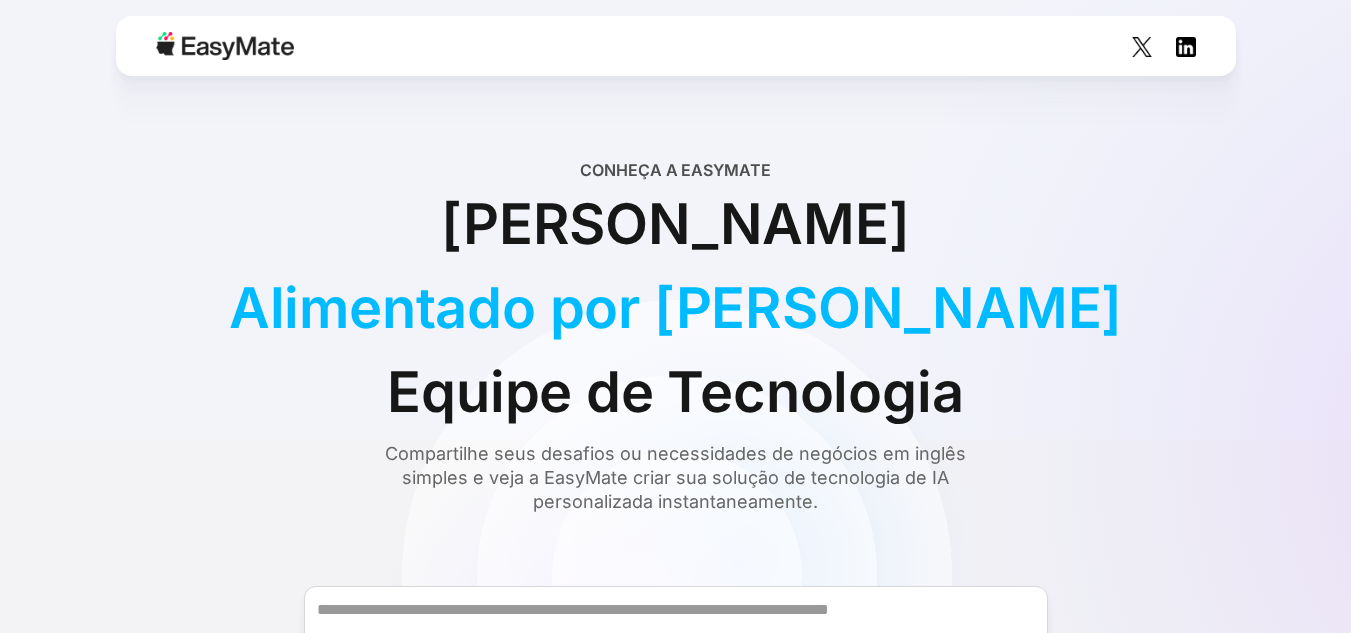 scroll, scrollTop: 0, scrollLeft: 0, axis: both 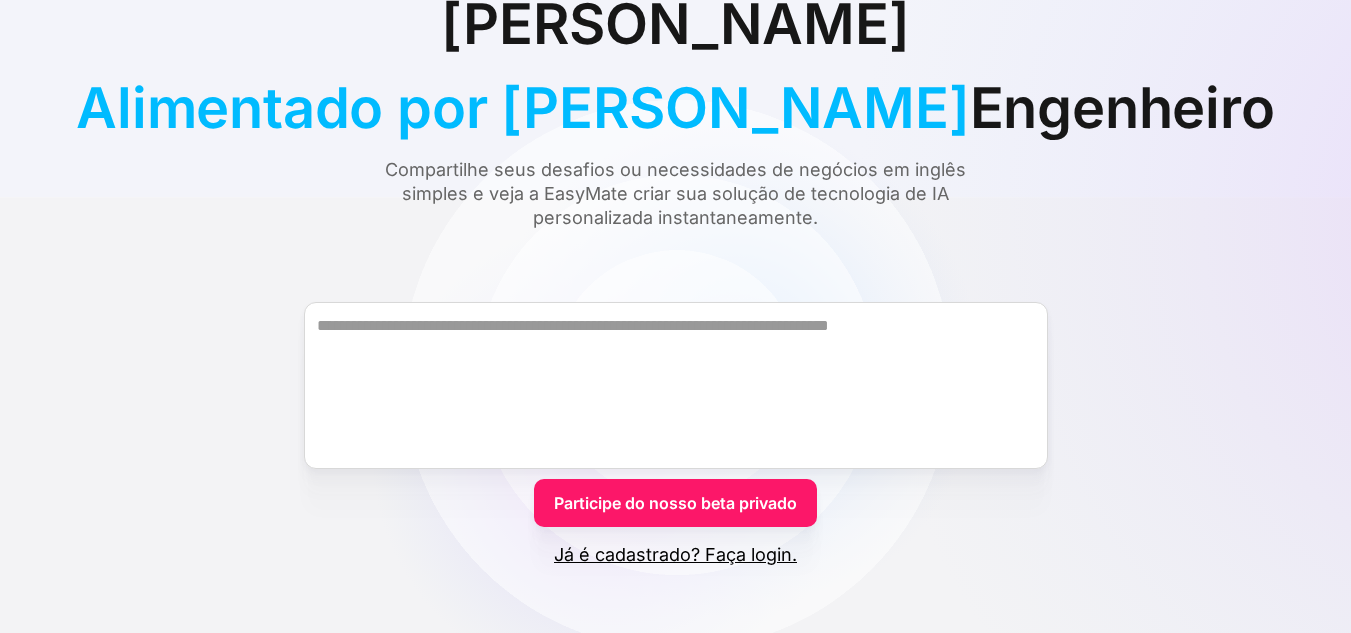 click on "Já é cadastrado? Faça login." at bounding box center (675, 554) 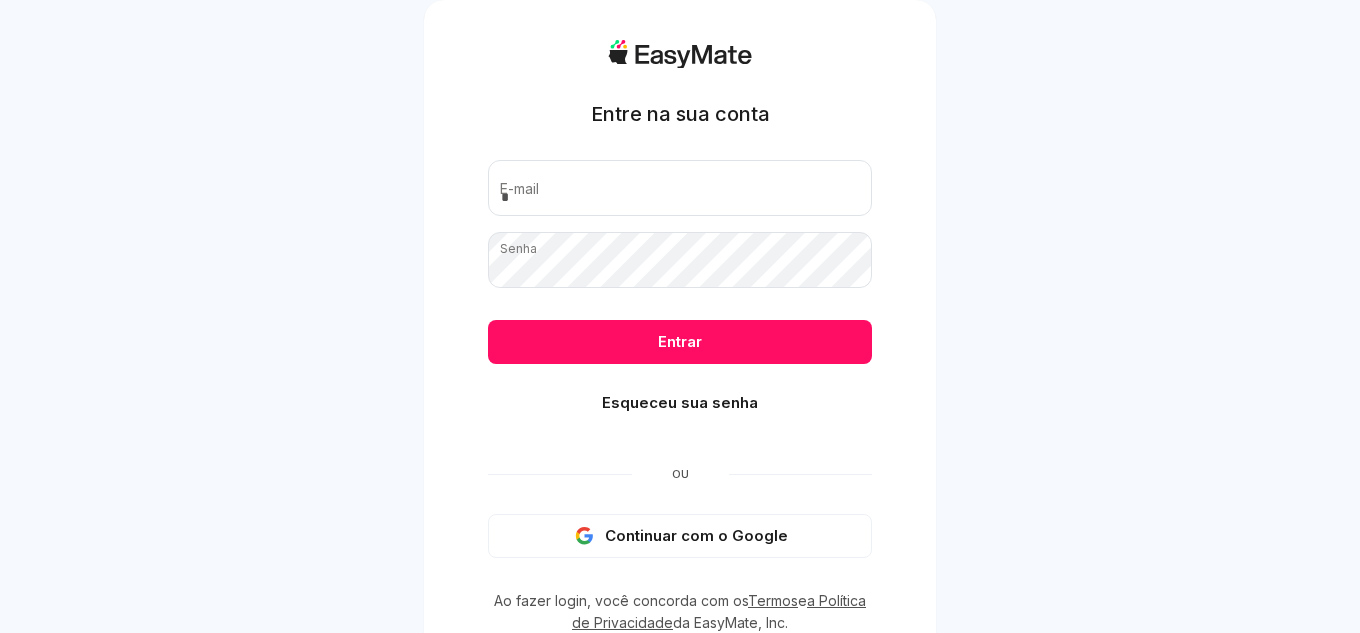 scroll, scrollTop: 0, scrollLeft: 0, axis: both 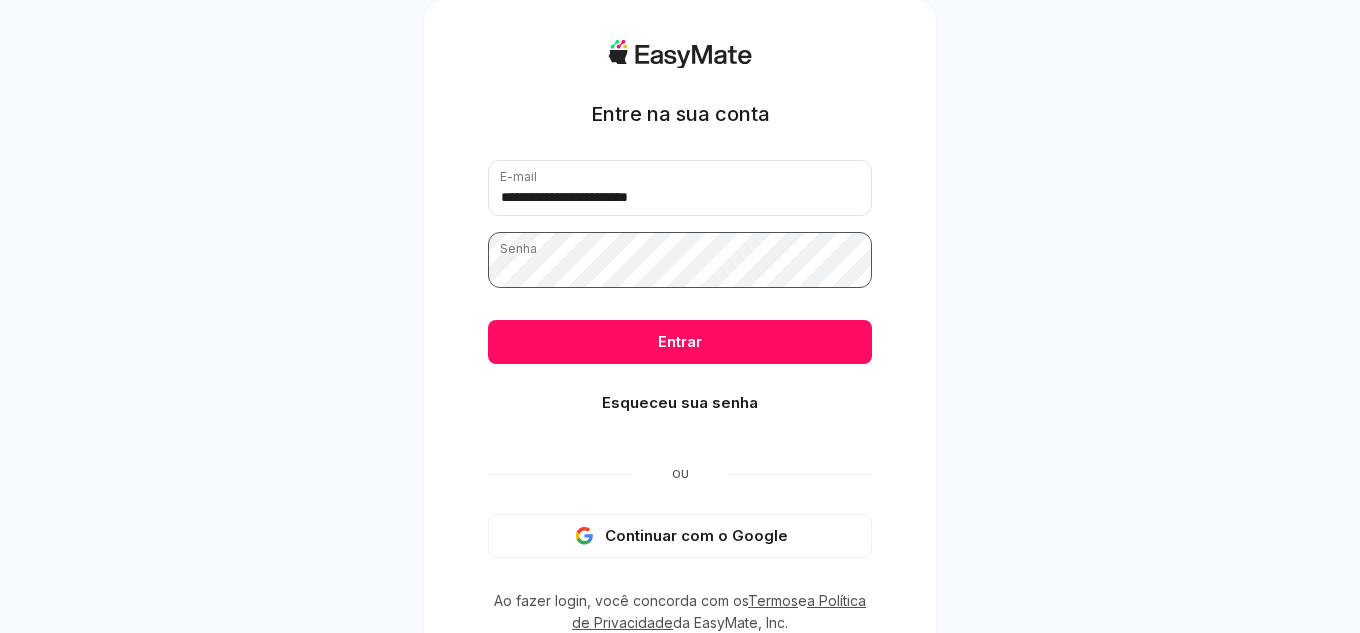 click on "Entrar" at bounding box center [680, 342] 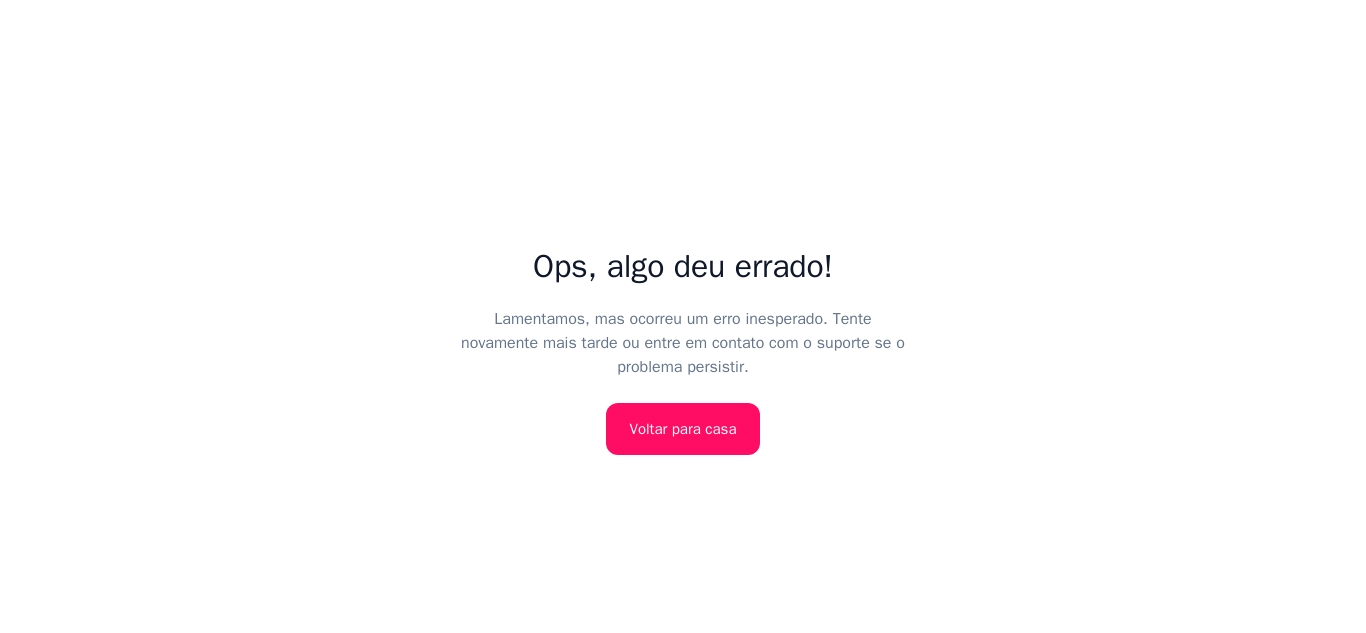 click on "Ops, algo deu errado! Lamentamos, mas ocorreu um erro inesperado. Tente novamente mais tarde ou entre em contato com o suporte se o problema persistir. Voltar para casa" at bounding box center (683, 316) 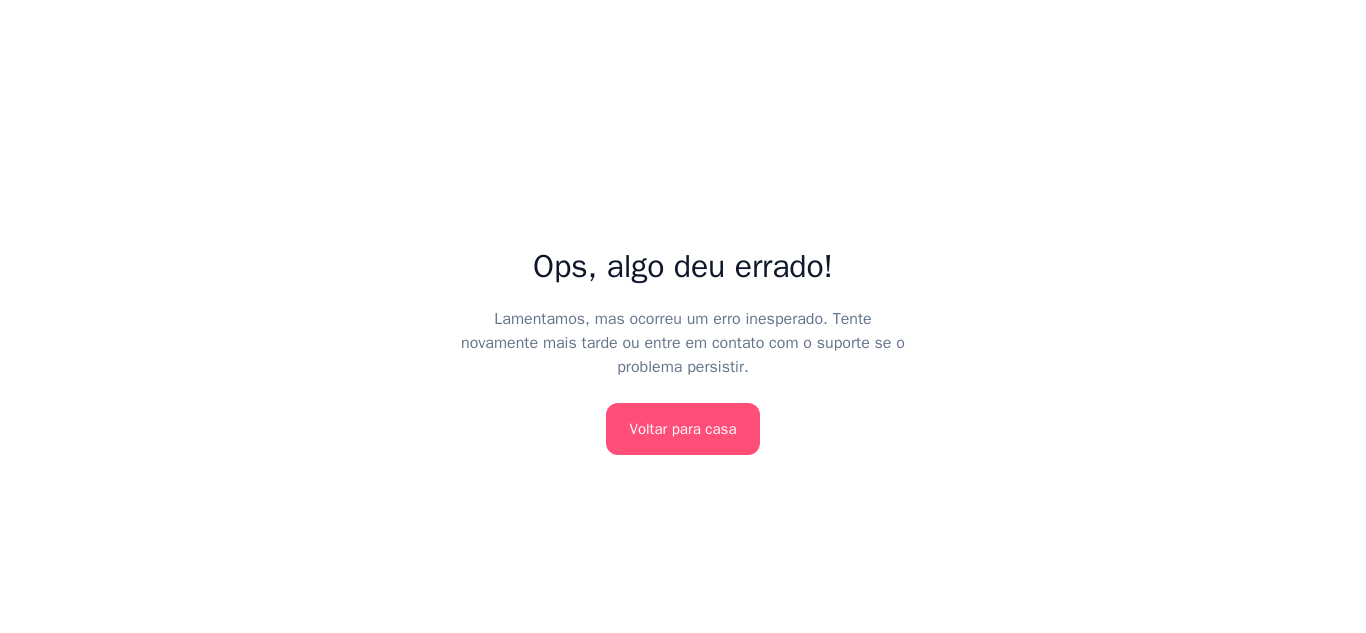 click on "Voltar para casa" at bounding box center (683, 429) 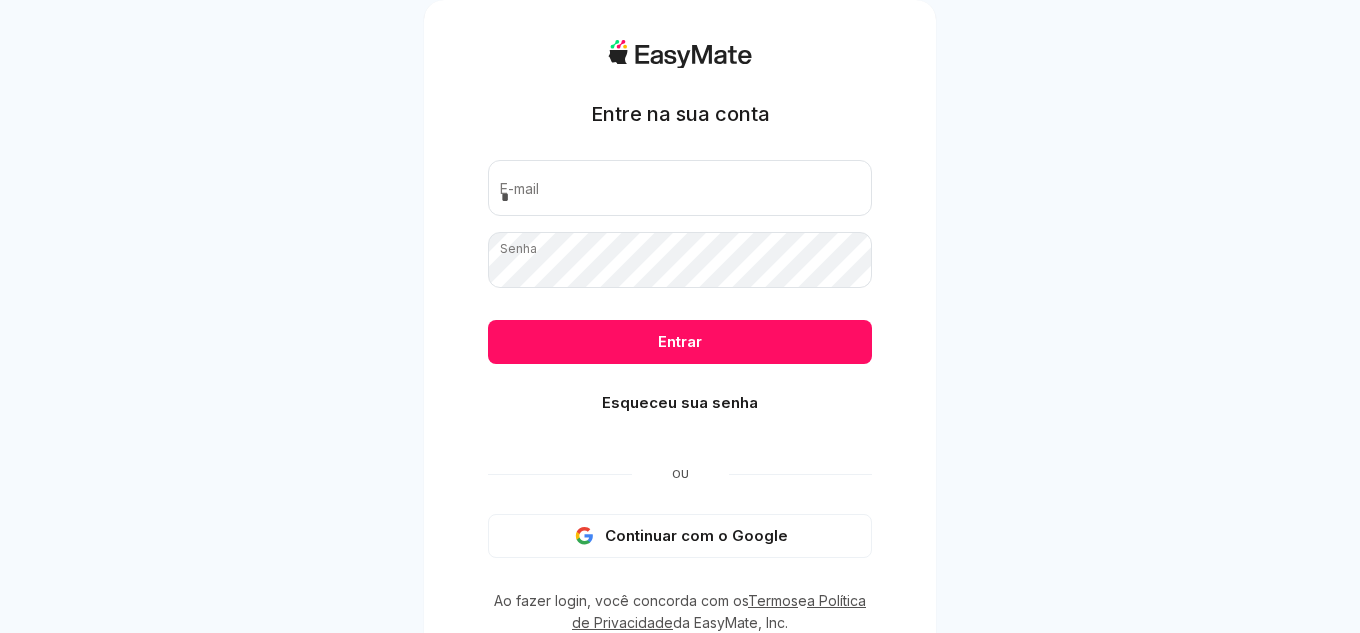 scroll, scrollTop: 100, scrollLeft: 0, axis: vertical 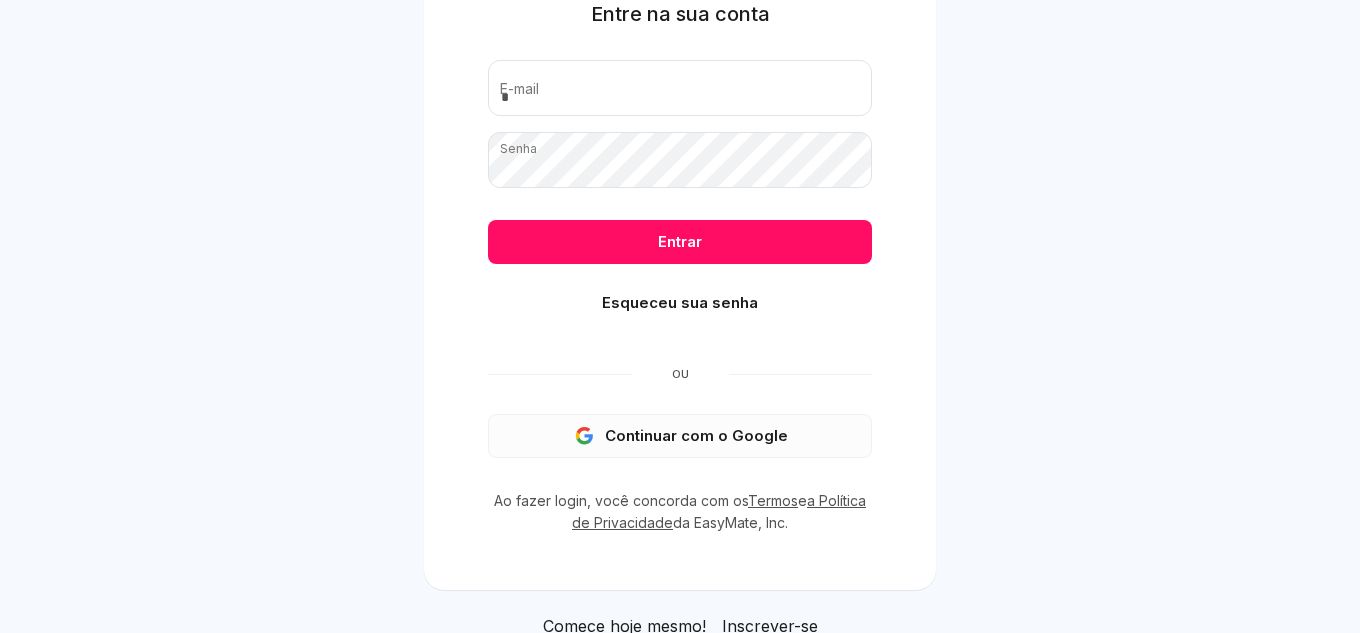 click on "Continuar com o Google" at bounding box center [696, 435] 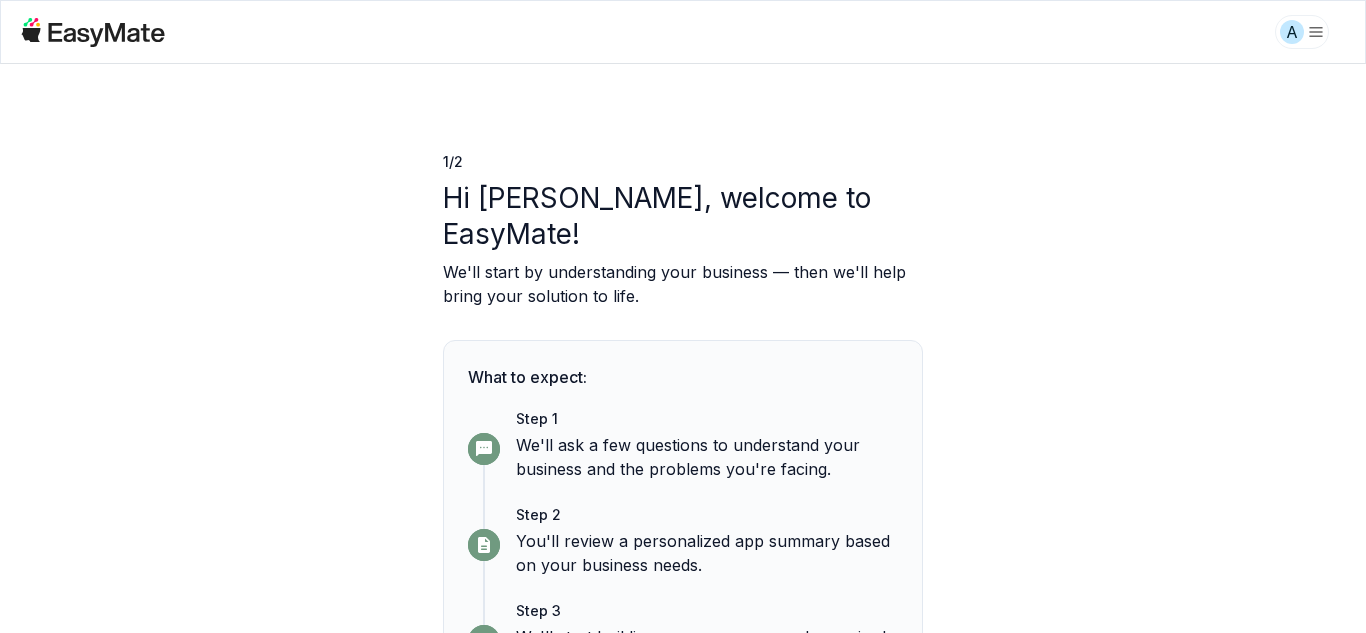 scroll, scrollTop: 0, scrollLeft: 0, axis: both 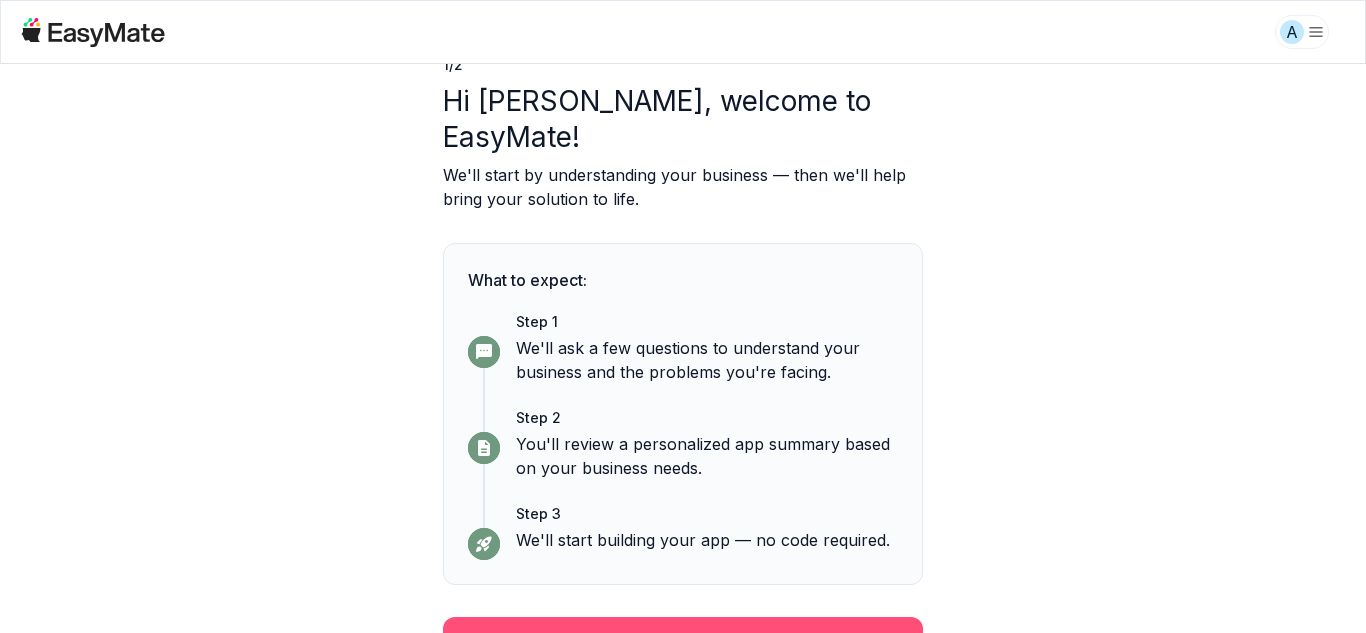 click on "Continue" at bounding box center [683, 643] 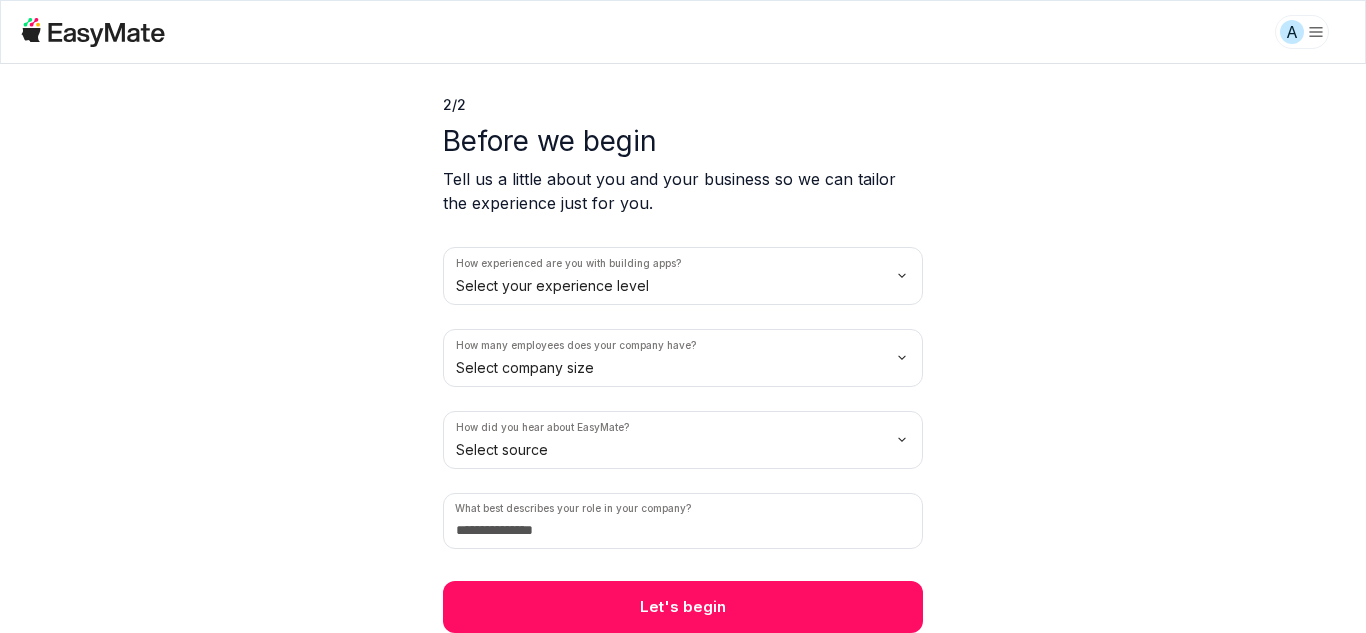 scroll, scrollTop: 57, scrollLeft: 0, axis: vertical 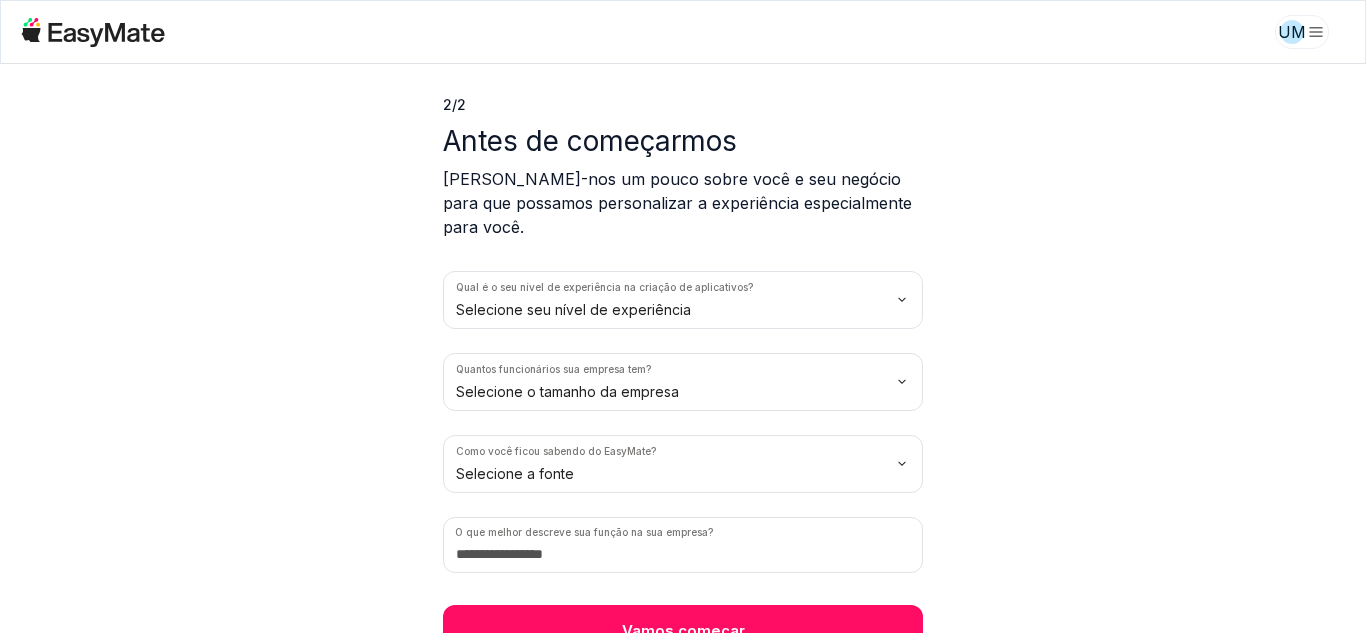click on "UM 2  /  2 Antes de começarmos Conte-nos um pouco sobre você e seu negócio para que possamos personalizar a experiência especialmente para você. Qual é o seu nível de experiência na criação de aplicativos? Selecione seu nível de experiência Quantos funcionários sua empresa tem? Selecione o tamanho da empresa Como você ficou sabendo do EasyMate? Selecione a fonte O que melhor descreve sua função na sua empresa? Vamos começar
Texto original Avalie a tradução O feedback vai ser usado para ajudar a melhorar o Google Tradutor" at bounding box center [683, 316] 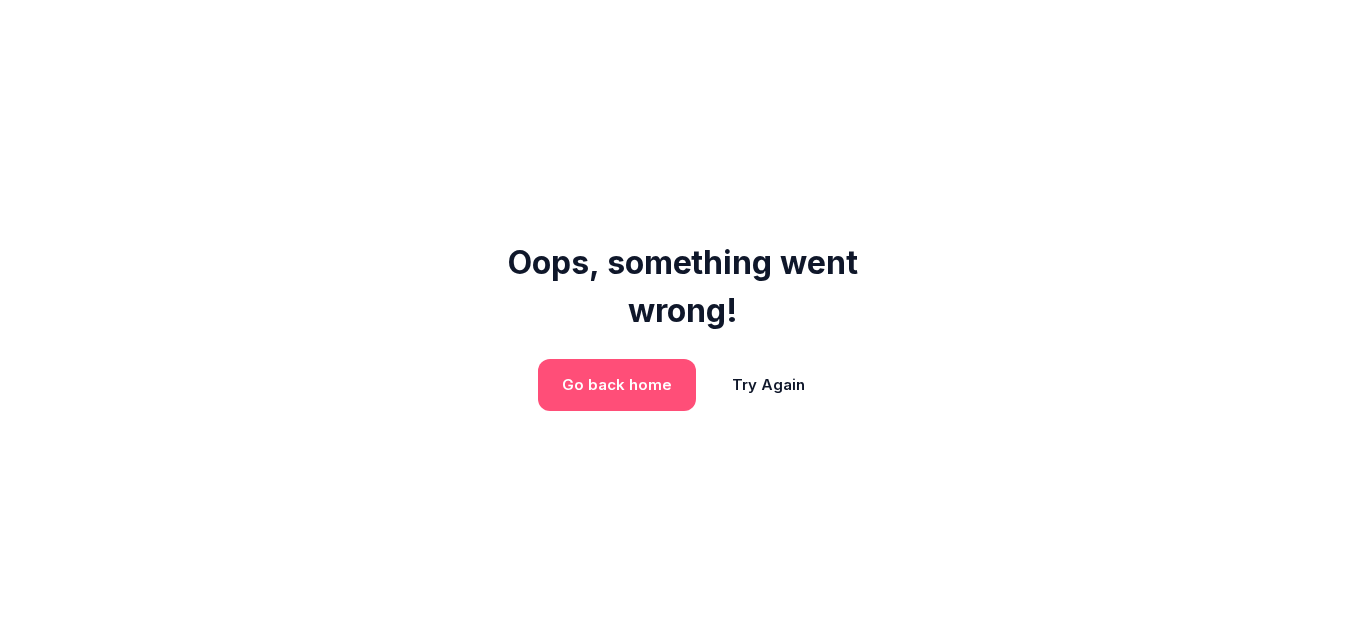 click on "Go back home" at bounding box center (617, 385) 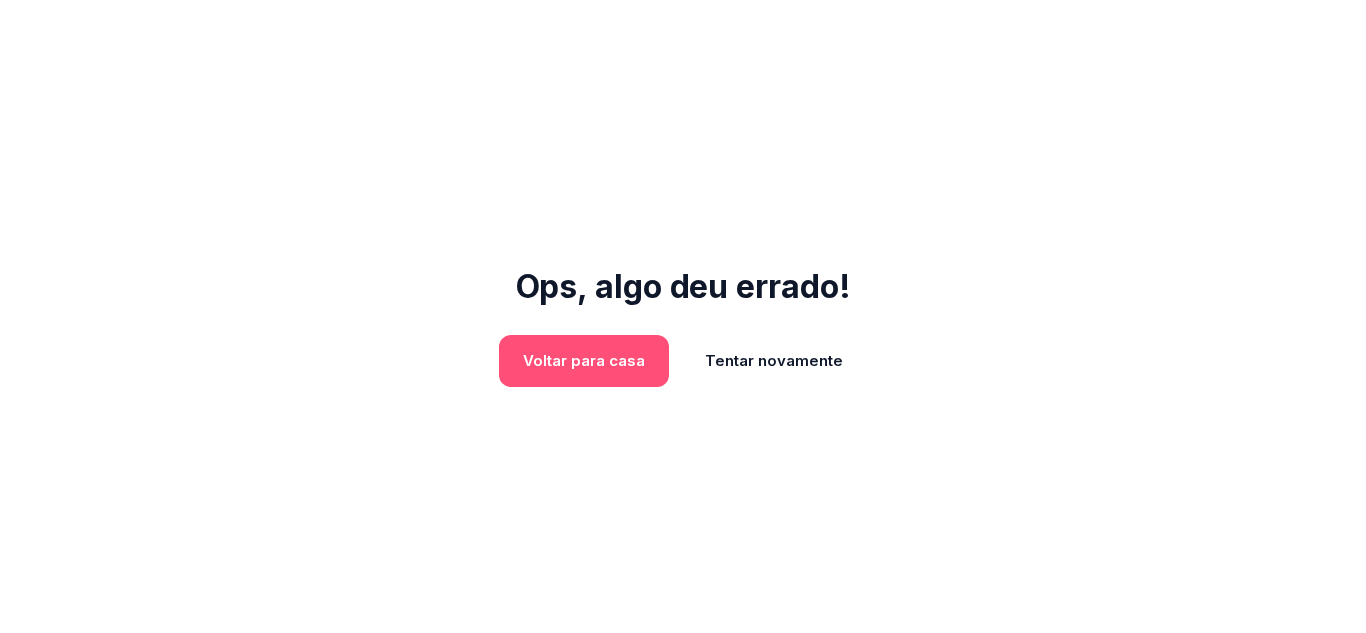click on "Voltar para casa" at bounding box center [584, 360] 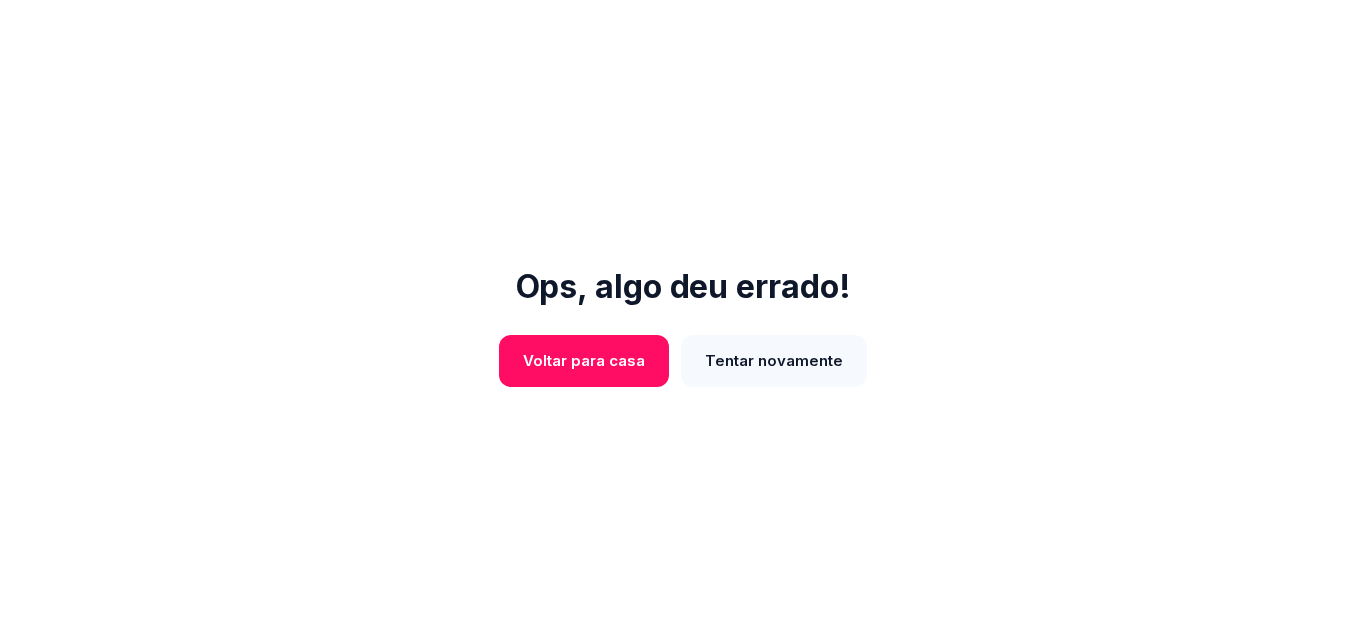 click on "Tentar novamente" at bounding box center (774, 360) 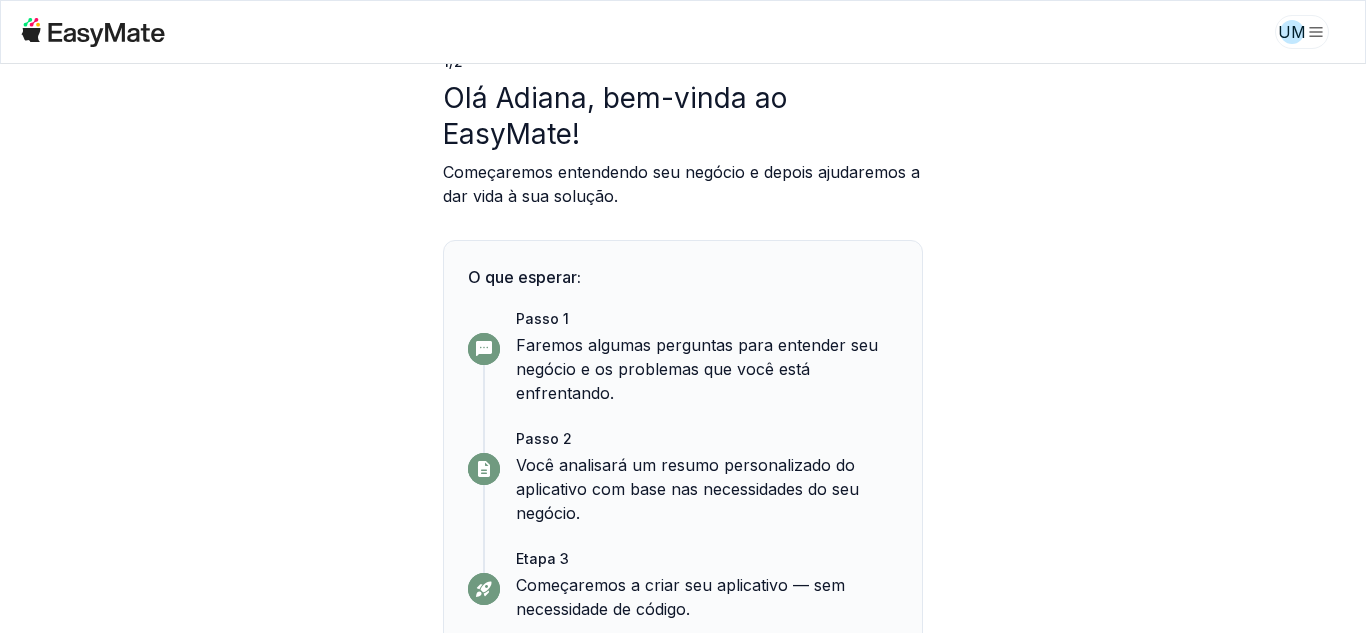 scroll, scrollTop: 197, scrollLeft: 0, axis: vertical 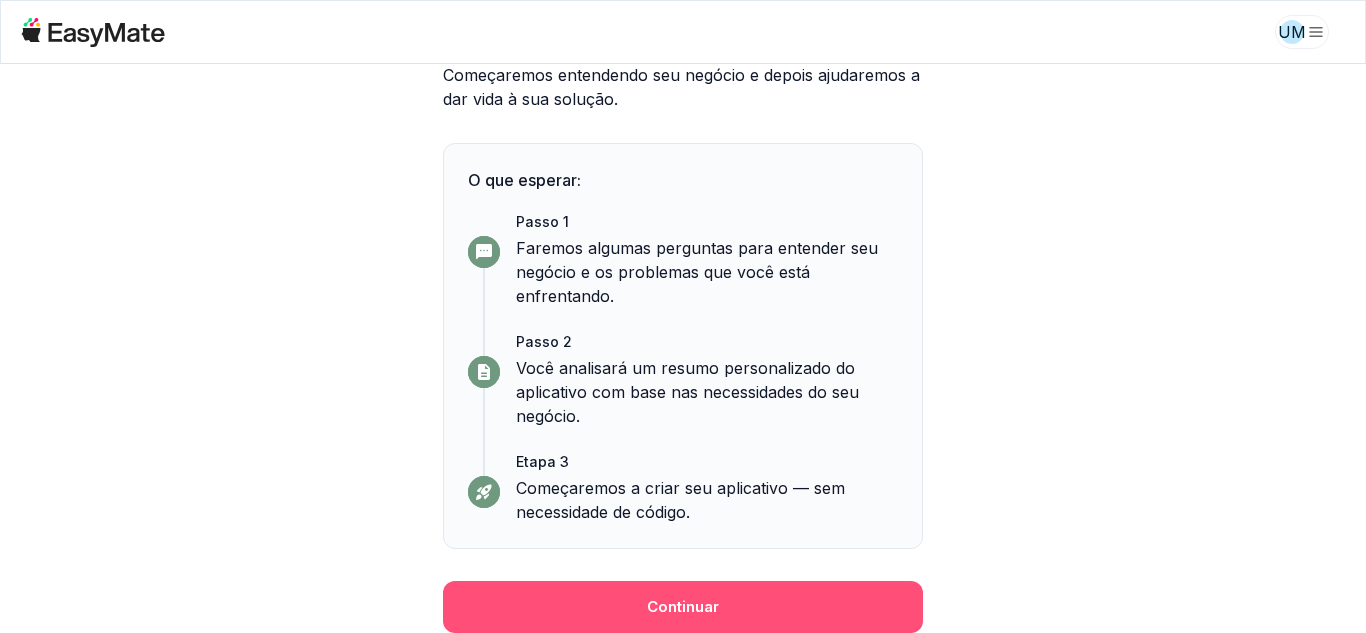 click on "Continuar" at bounding box center [683, 606] 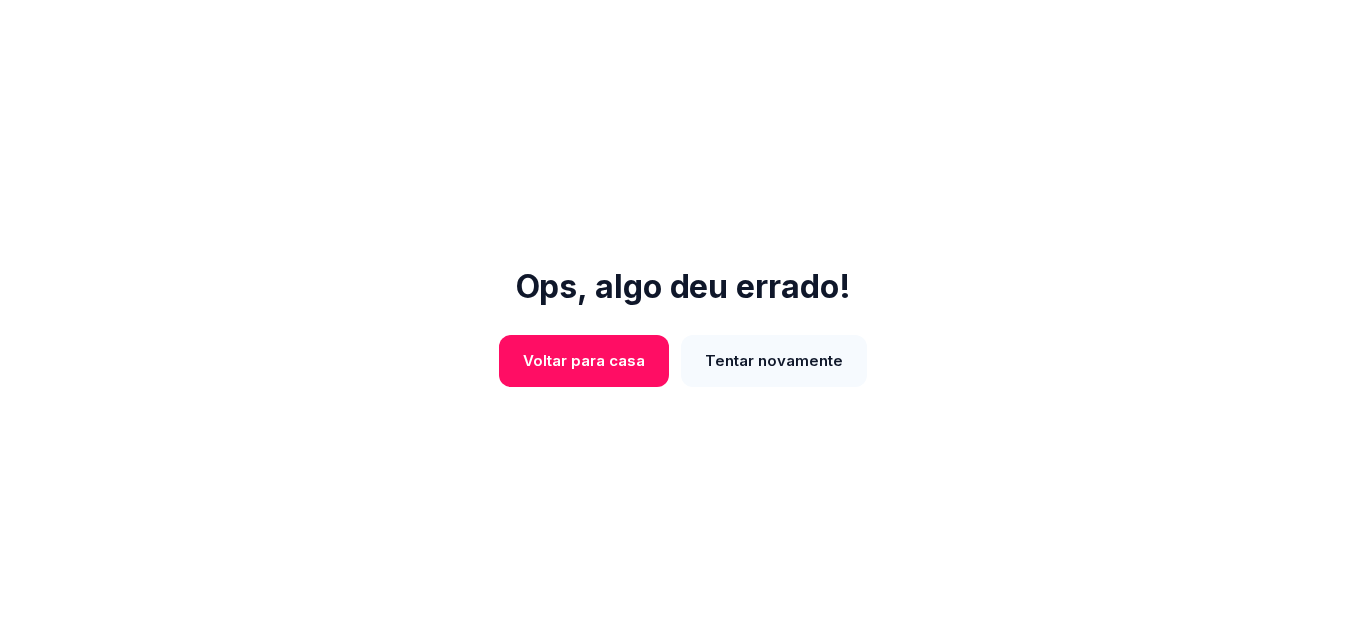 click on "Tentar novamente" at bounding box center (774, 360) 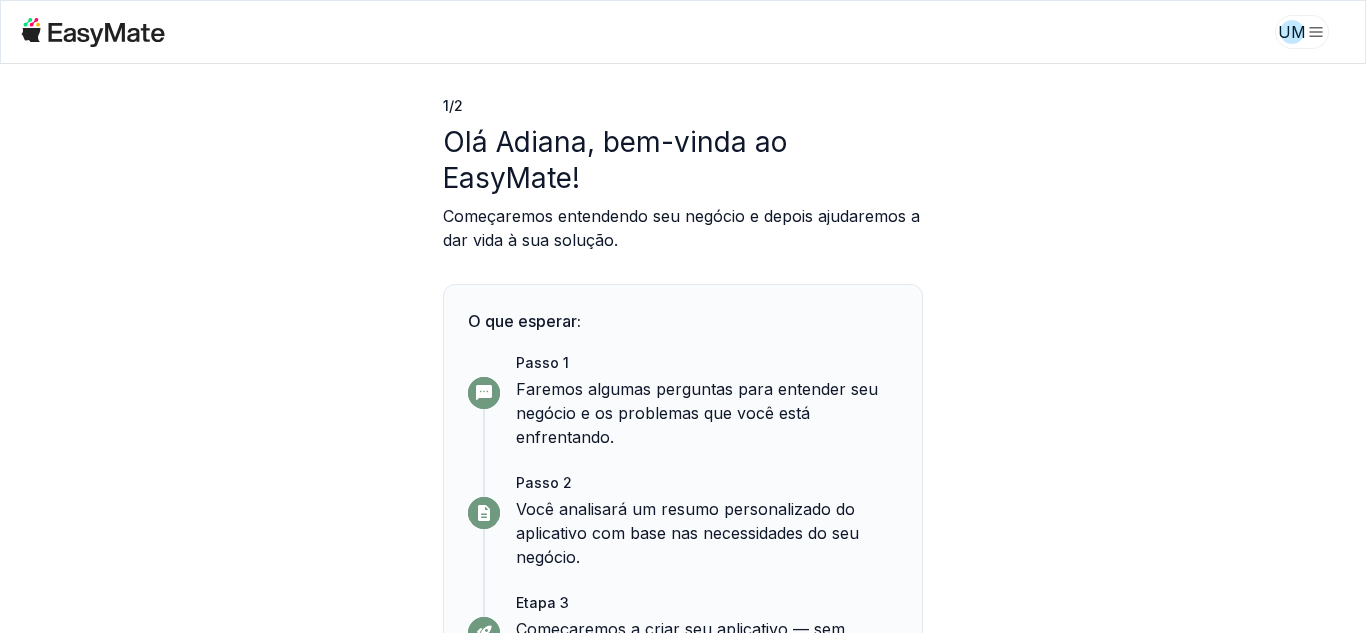 scroll, scrollTop: 197, scrollLeft: 0, axis: vertical 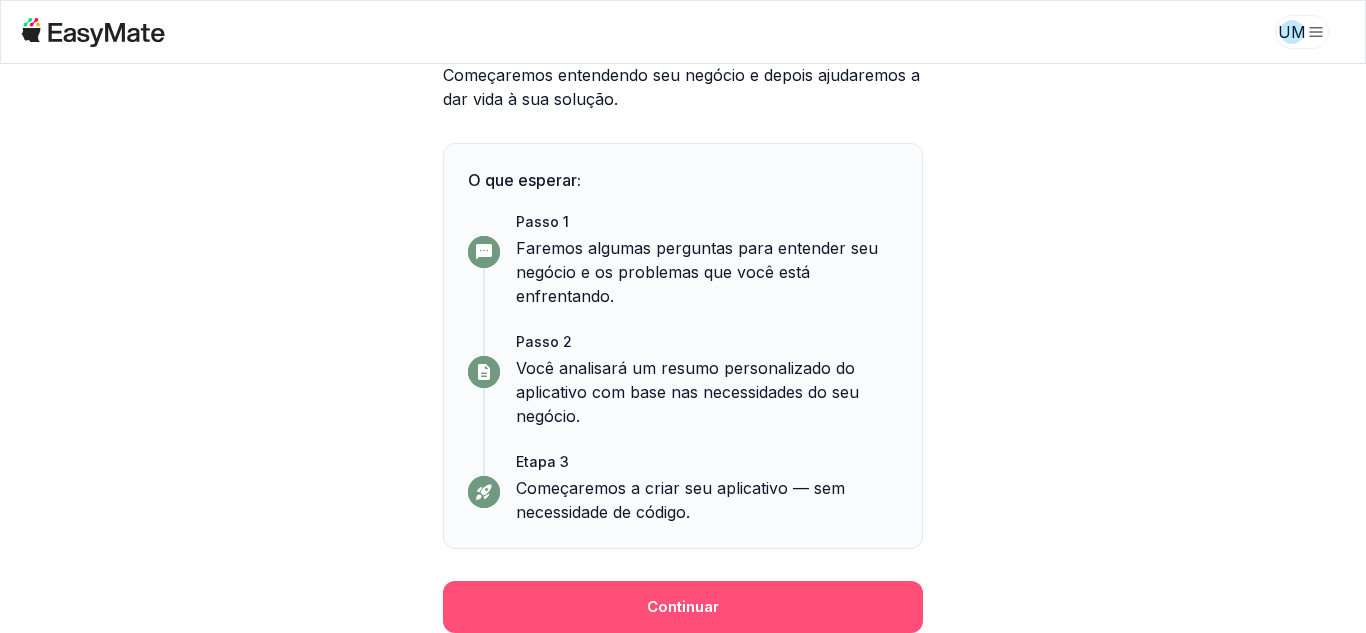 click on "Continuar" at bounding box center [683, 606] 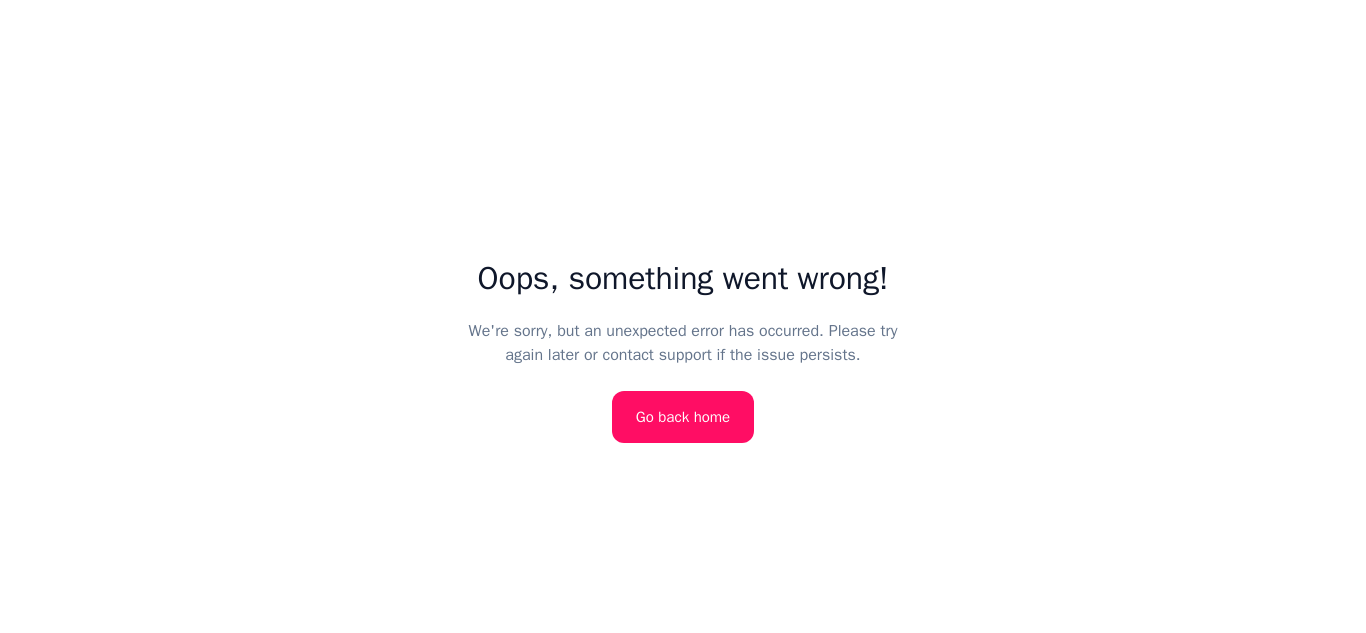 click on "We're sorry, but an unexpected error has occurred. Please try again later or contact support if the issue persists." at bounding box center (683, 343) 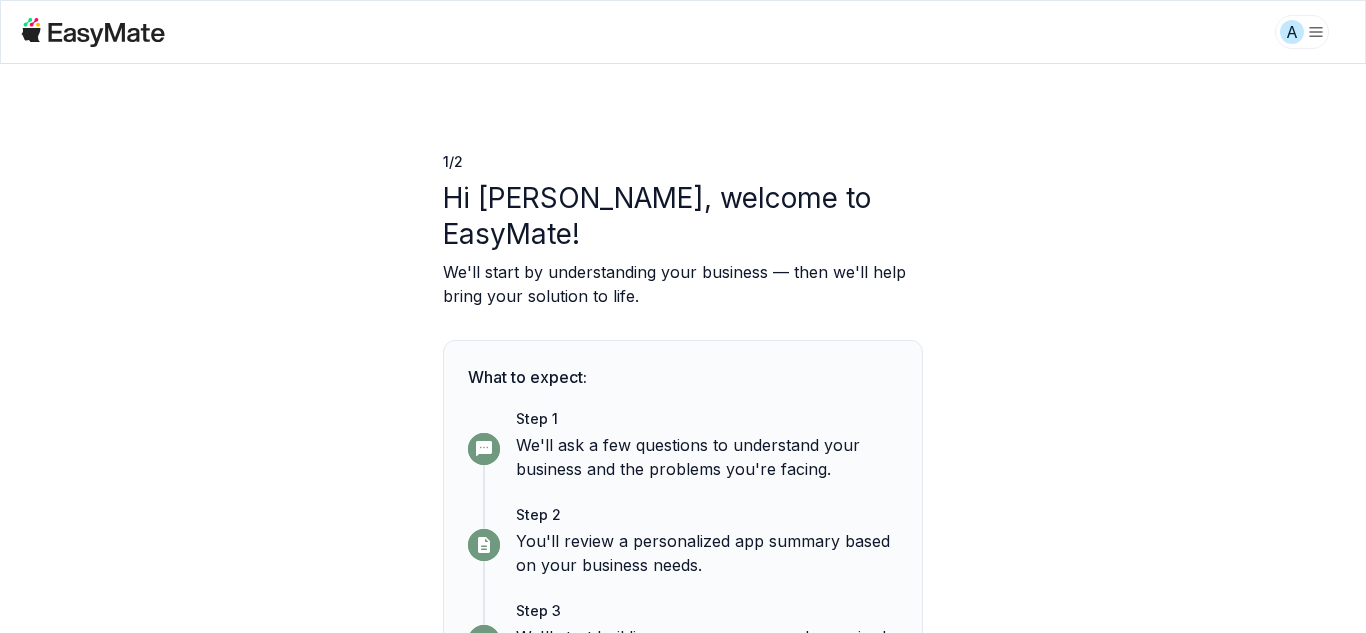 scroll, scrollTop: 0, scrollLeft: 0, axis: both 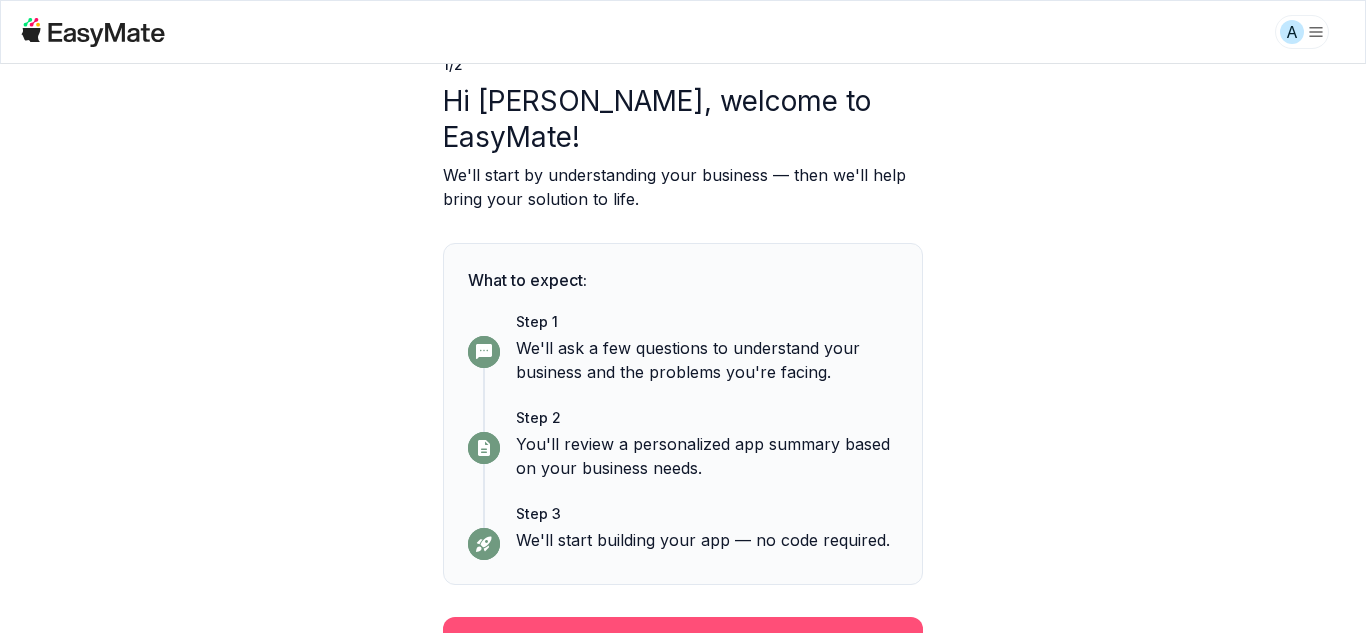 click on "Continue" at bounding box center [683, 643] 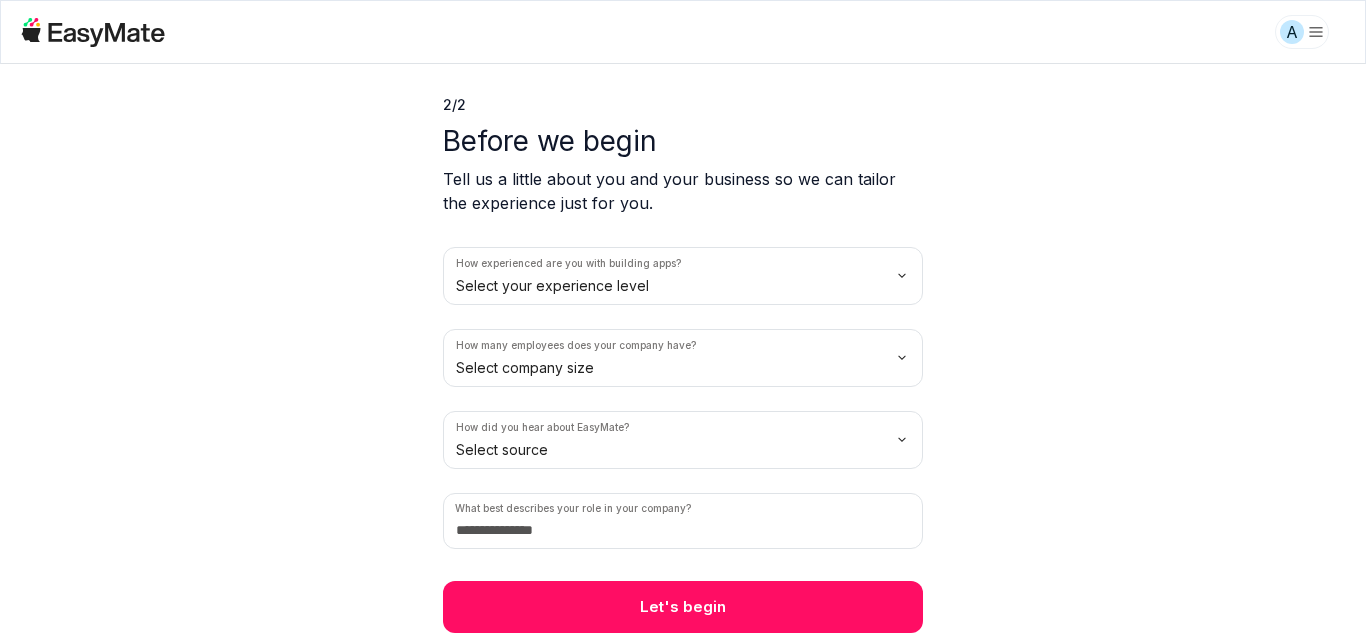 scroll, scrollTop: 57, scrollLeft: 0, axis: vertical 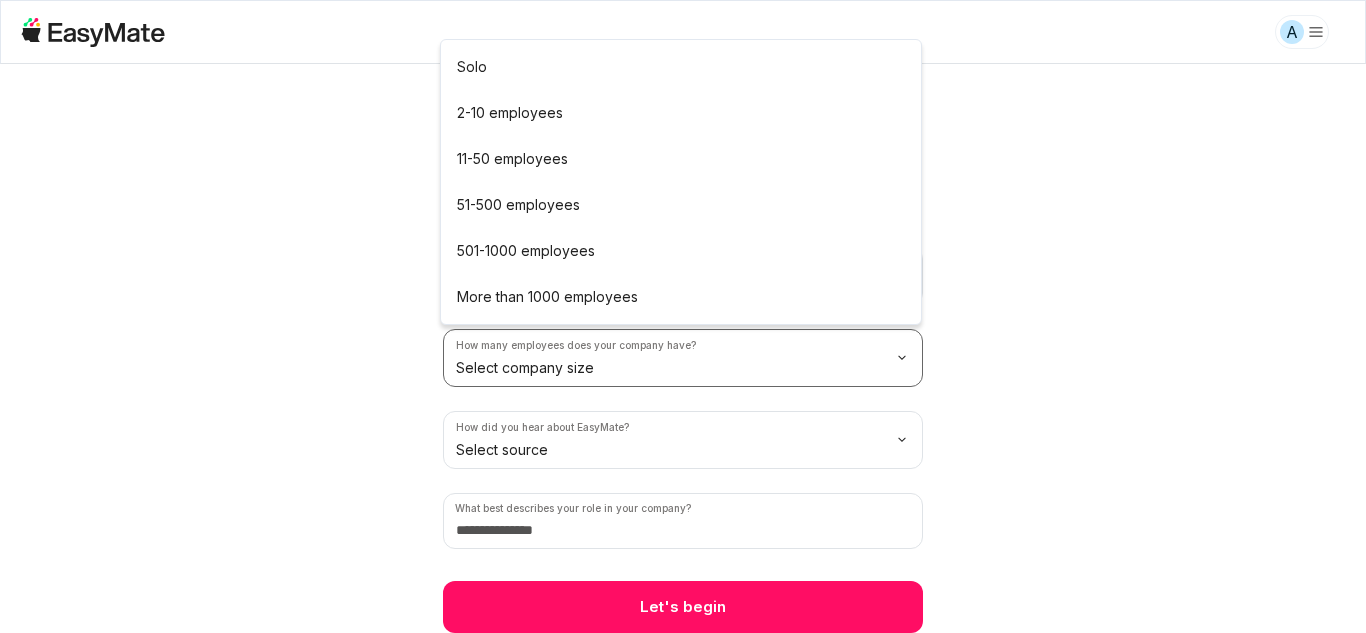 click on "A 2 / 2 Before we begin Tell us a little about you and your business so we can tailor the experience just for you. How experienced are you with building apps? No experience at all How many employees does your company have? Select company size How did you hear about EasyMate? Select source What best describes your role in your company? Let's begin
Solo 2-10 employees 11-50 employees 51-500 employees 501-1000 employees More than 1000 employees" at bounding box center [683, 316] 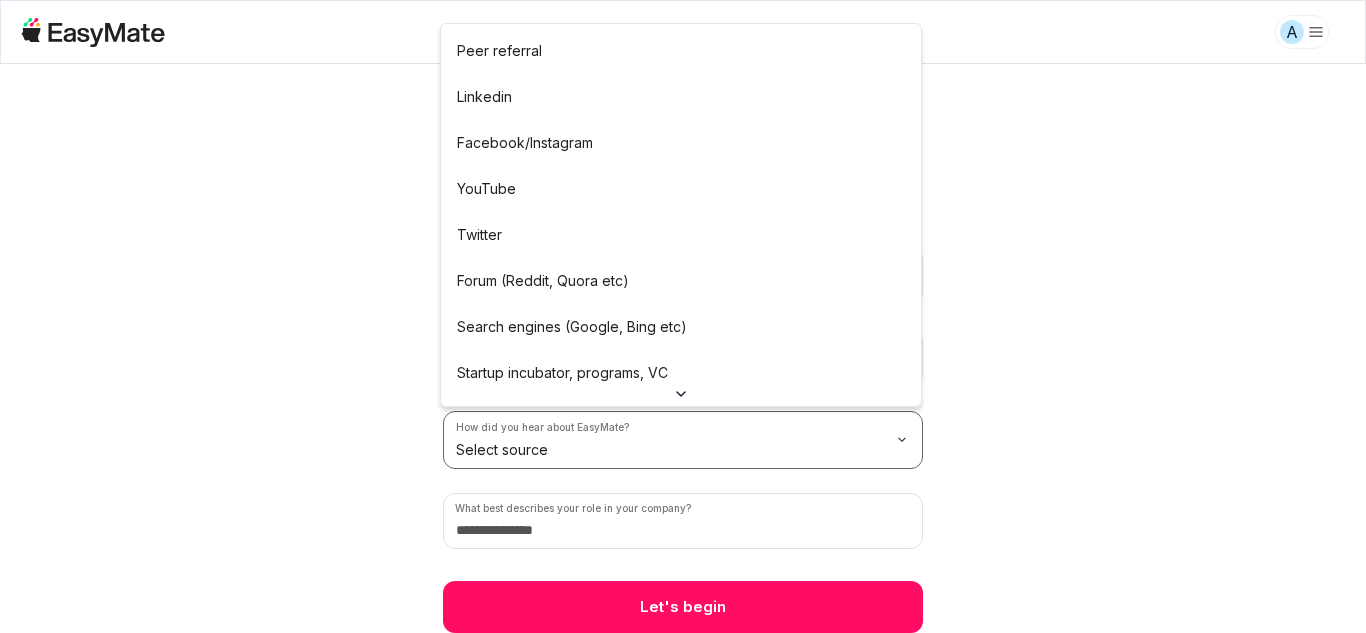 click on "A 2 / 2 Before we begin Tell us a little about you and your business so we can tailor the experience just for you. How experienced are you with building apps? No experience at all How many employees does your company have? Solo How did you hear about EasyMate? Select source What best describes your role in your company? Let's begin
Peer referral Linkedin Facebook/Instagram YouTube Twitter Forum (Reddit, Quora etc) Search engines (Google, Bing etc) Startup incubator, programs, VC Podcast Press or news outlet Other" at bounding box center (683, 316) 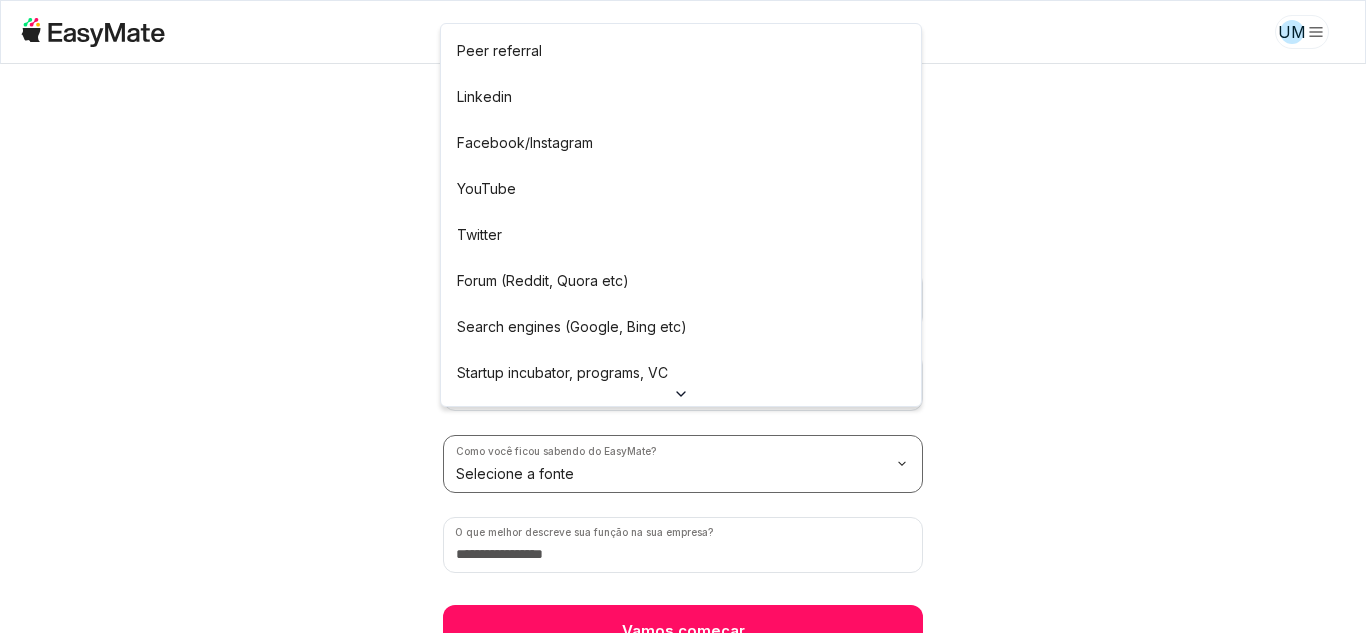 click on "UM 2  /  2 Antes de começarmos Conte-nos um pouco sobre você e seu negócio para que possamos personalizar a experiência especialmente para você. Qual é o seu nível de experiência na criação de aplicativos? Nenhuma experiência Quantos funcionários sua empresa tem? Solo Como você ficou sabendo do EasyMate? Selecione a fonte O que melhor descreve sua função na sua empresa? Vamos começar
Texto original Avalie a tradução O feedback vai ser usado para ajudar a melhorar o Google Tradutor
Peer referral Linkedin Facebook/Instagram YouTube Twitter Forum (Reddit, Quora etc) Search engines (Google, Bing etc) Startup incubator, programs, VC Podcast Press or news outlet Other" at bounding box center [683, 316] 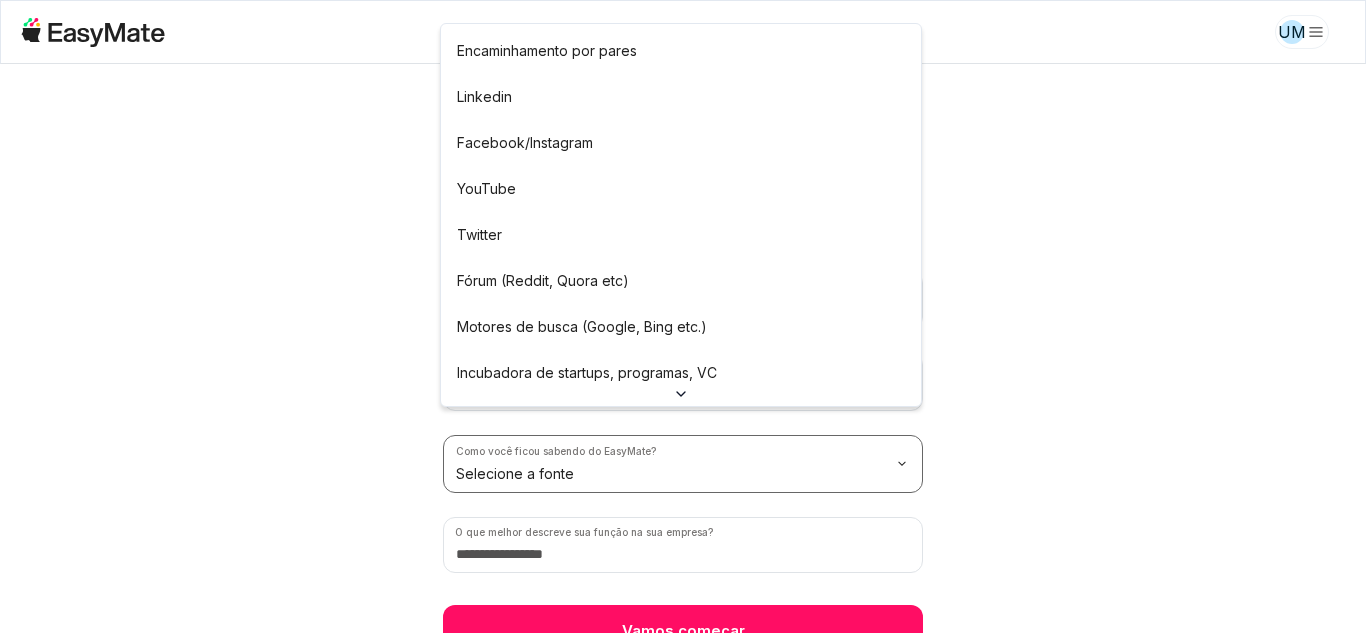 scroll, scrollTop: 84, scrollLeft: 0, axis: vertical 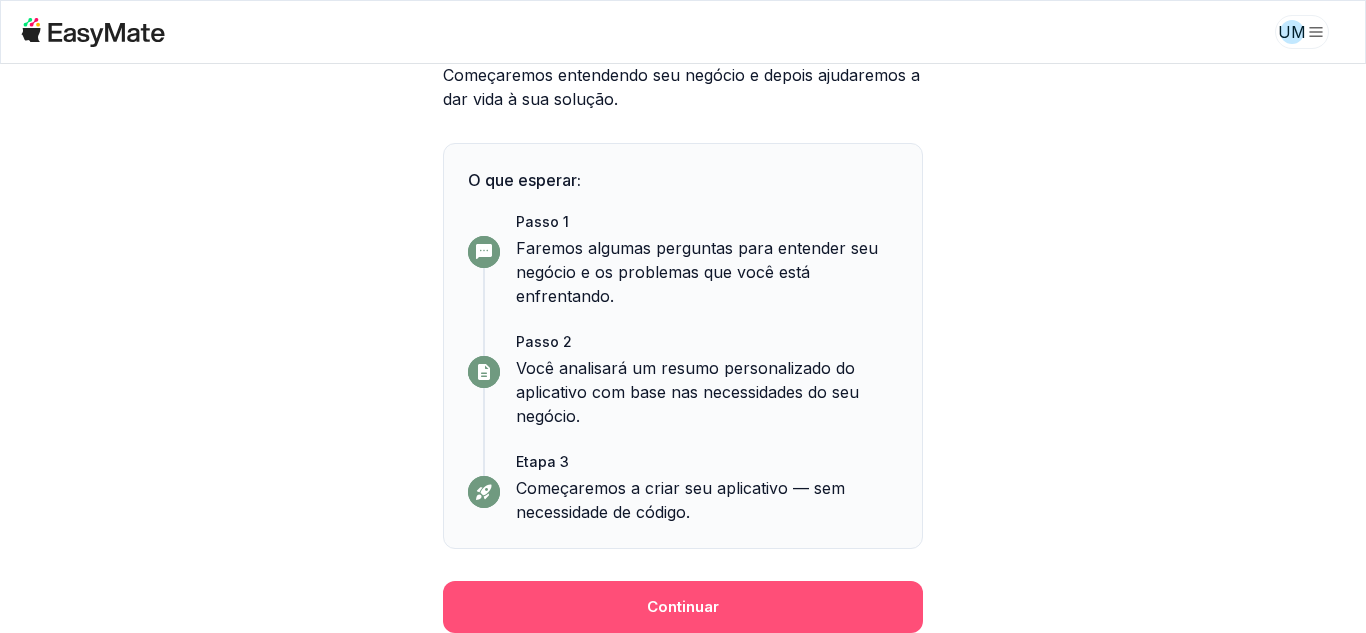 click on "Continuar" at bounding box center (683, 607) 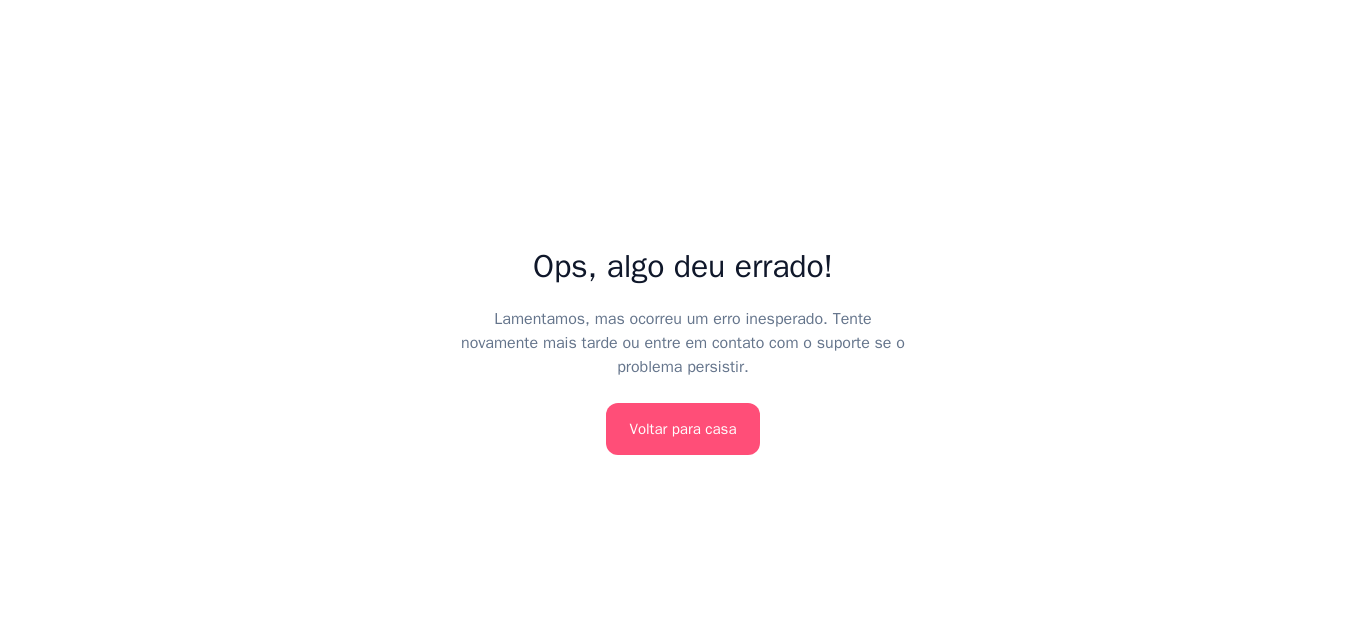 click on "Voltar para casa" at bounding box center [683, 429] 